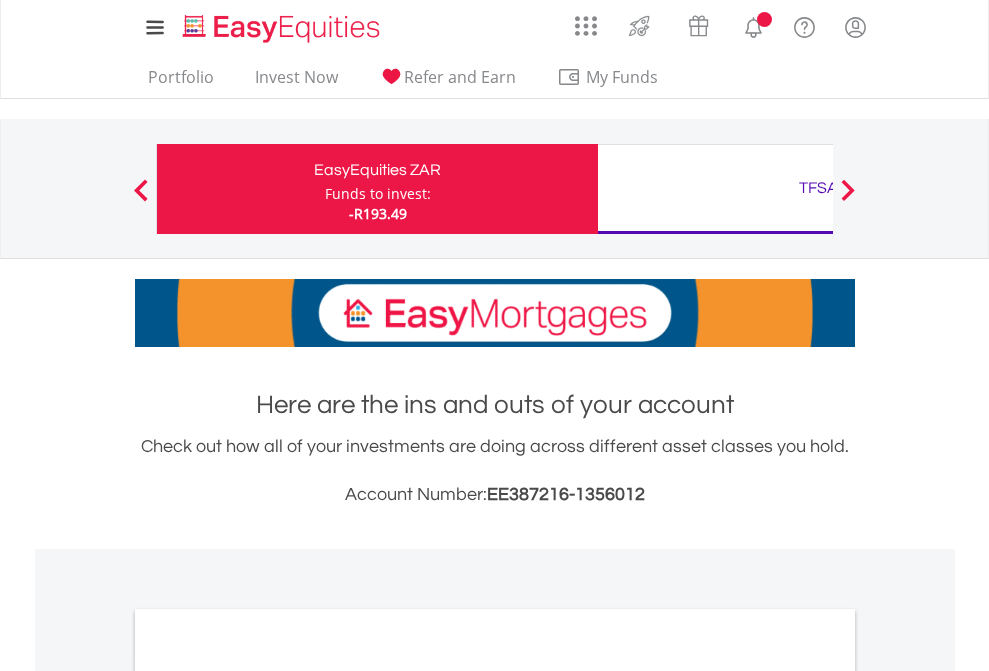 scroll, scrollTop: 0, scrollLeft: 0, axis: both 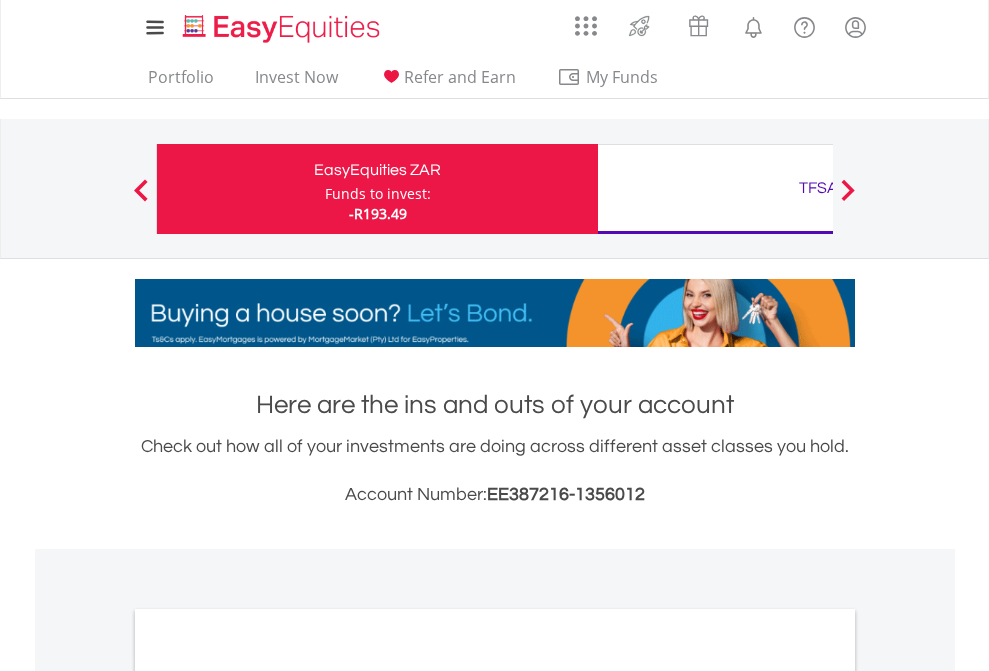 click on "Funds to invest:" at bounding box center (378, 194) 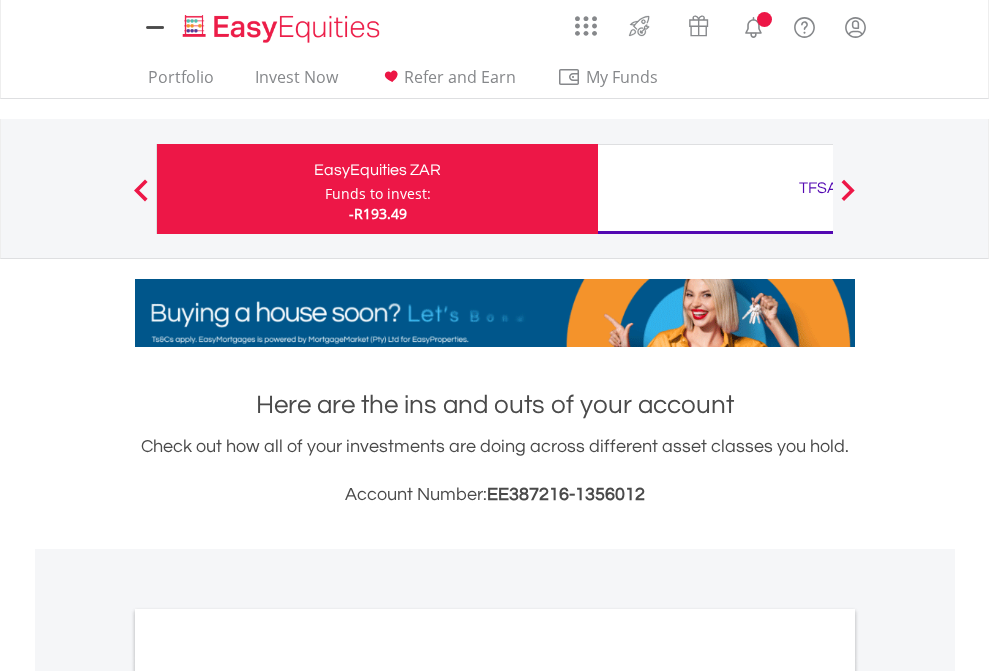 scroll, scrollTop: 0, scrollLeft: 0, axis: both 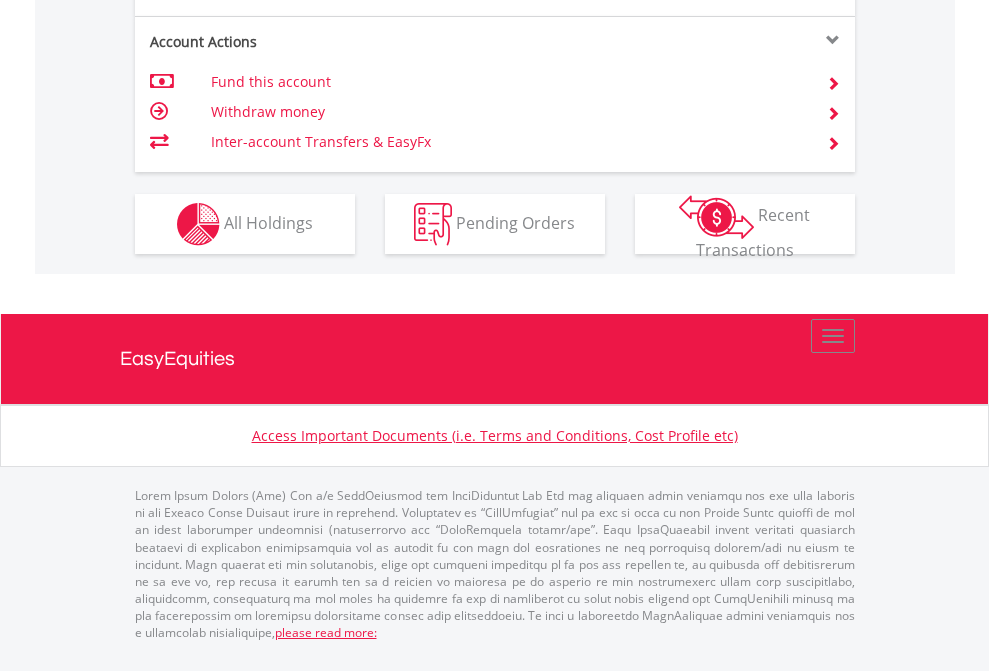 click on "Investment types" at bounding box center (706, -337) 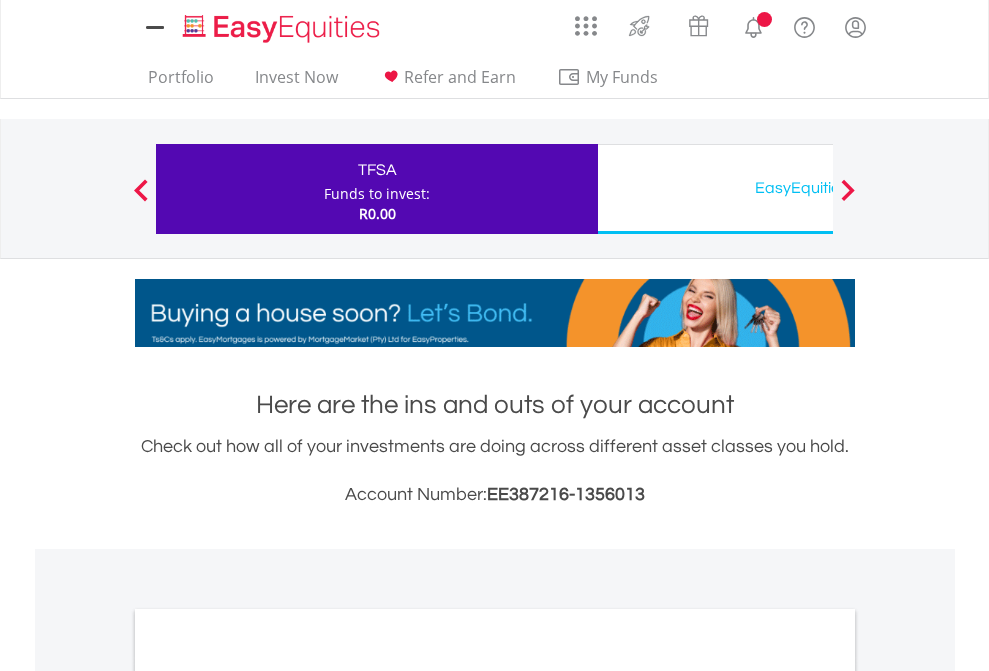 scroll, scrollTop: 0, scrollLeft: 0, axis: both 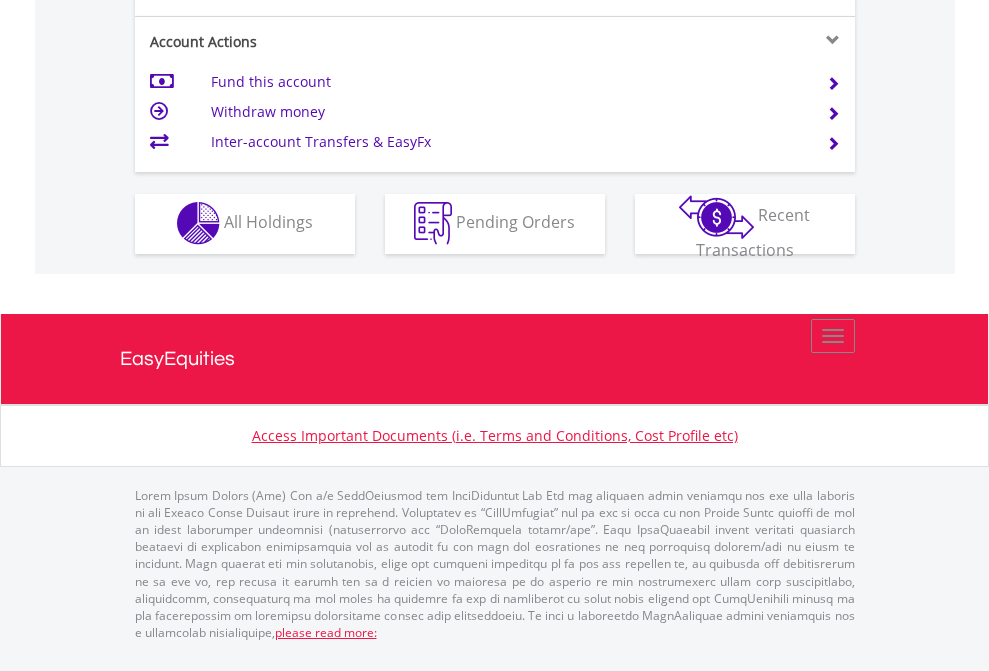 click on "Investment types" at bounding box center (706, -353) 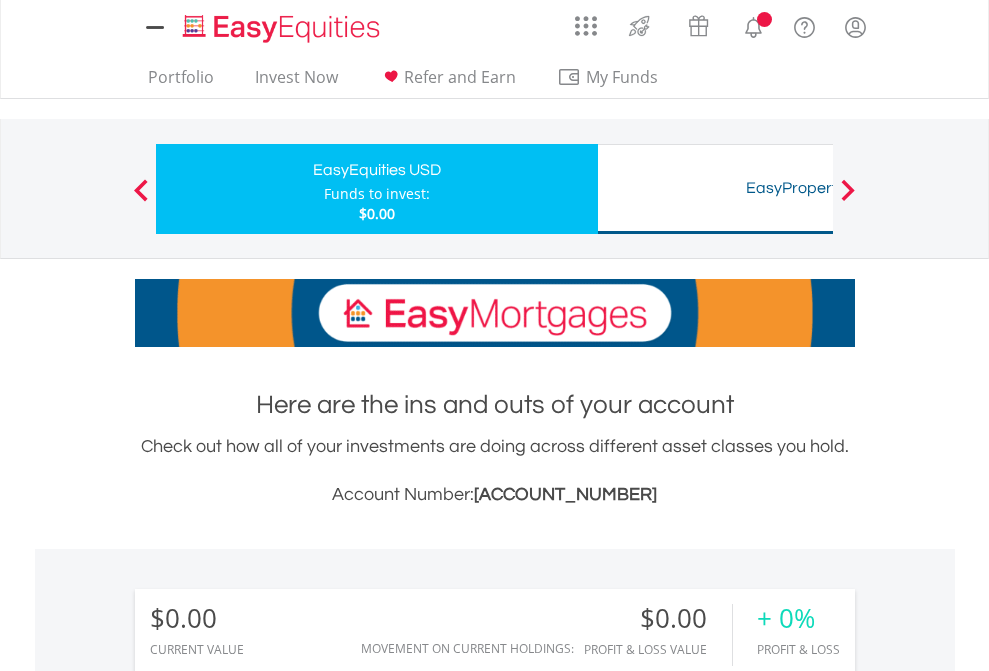 scroll, scrollTop: 0, scrollLeft: 0, axis: both 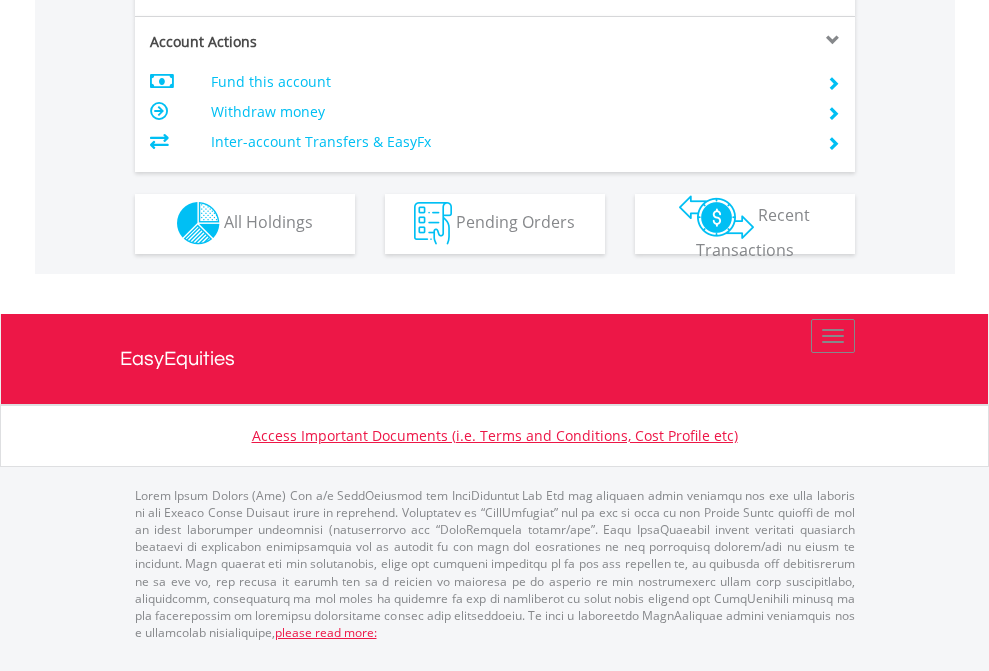 click on "Investment types" at bounding box center (706, -353) 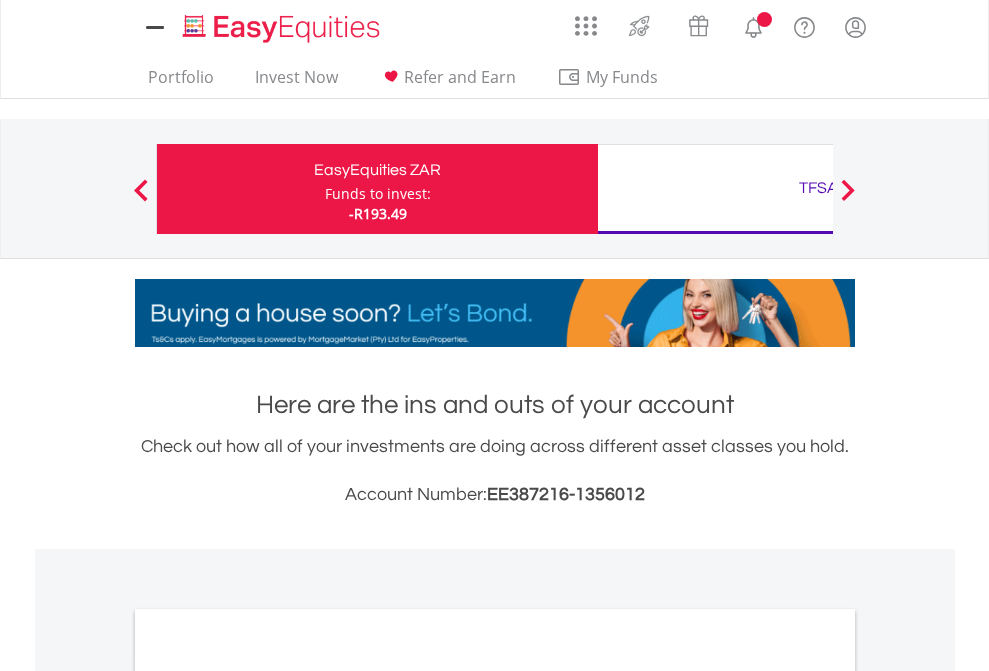 scroll, scrollTop: 1202, scrollLeft: 0, axis: vertical 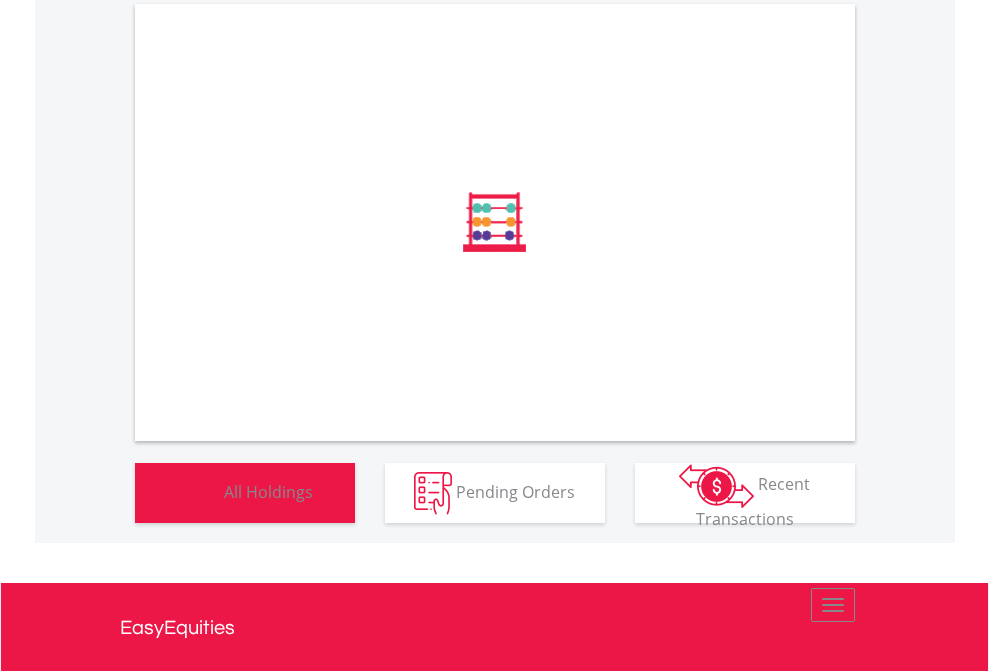 click on "All Holdings" at bounding box center (268, 491) 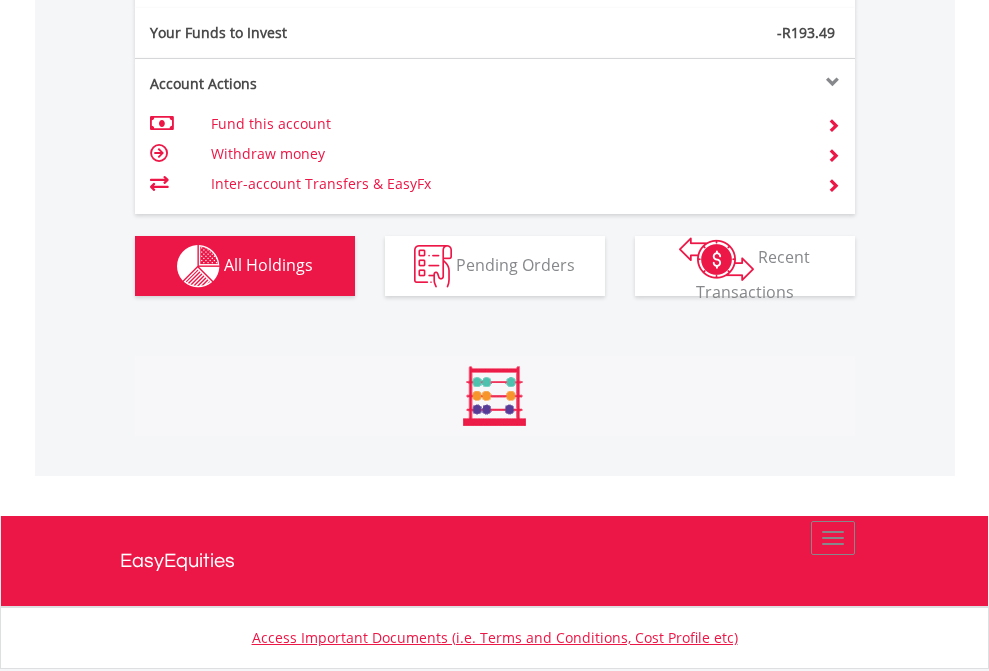 scroll, scrollTop: 999808, scrollLeft: 999687, axis: both 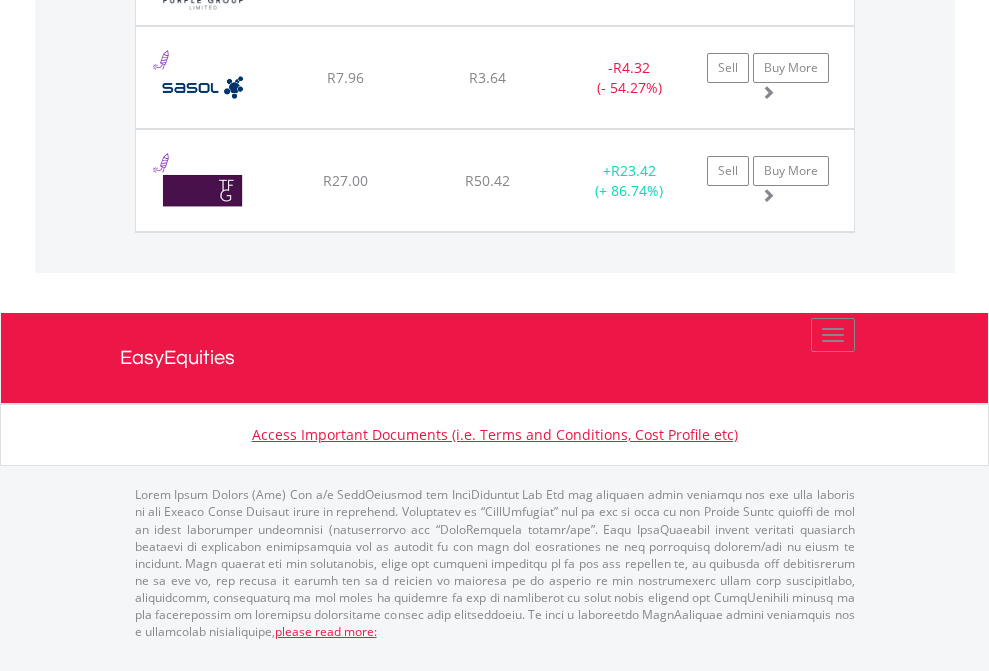 click on "TFSA" at bounding box center [818, -1854] 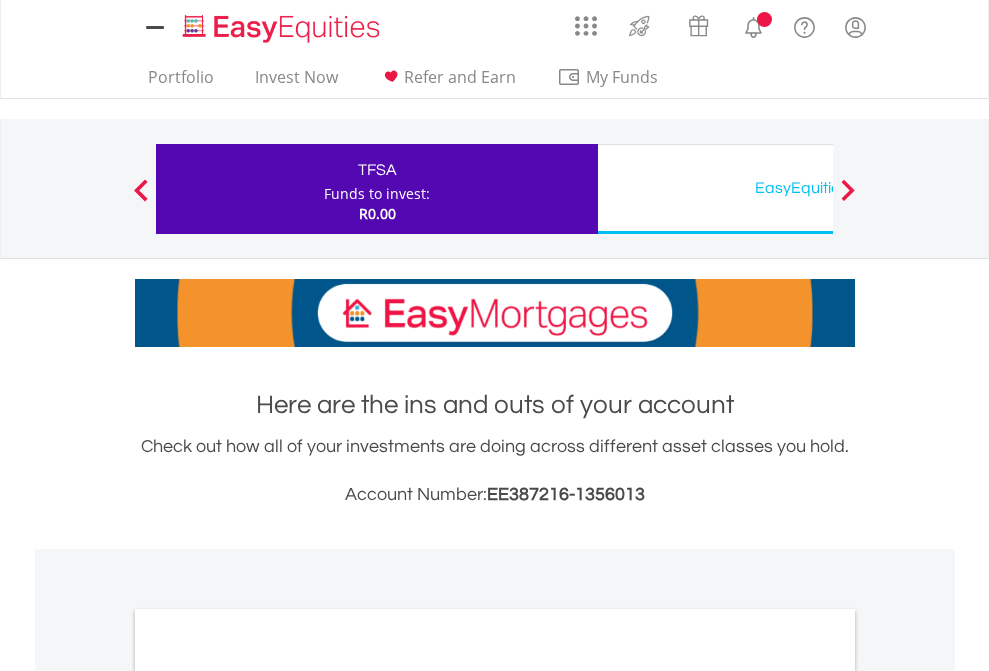 scroll, scrollTop: 1202, scrollLeft: 0, axis: vertical 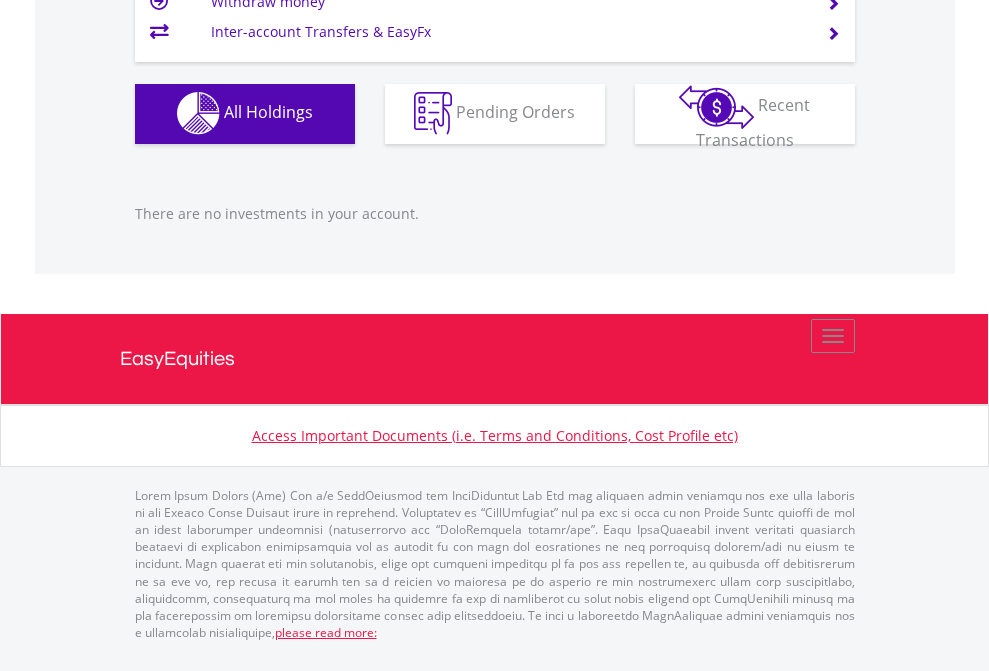 click on "EasyEquities USD" at bounding box center (818, -1142) 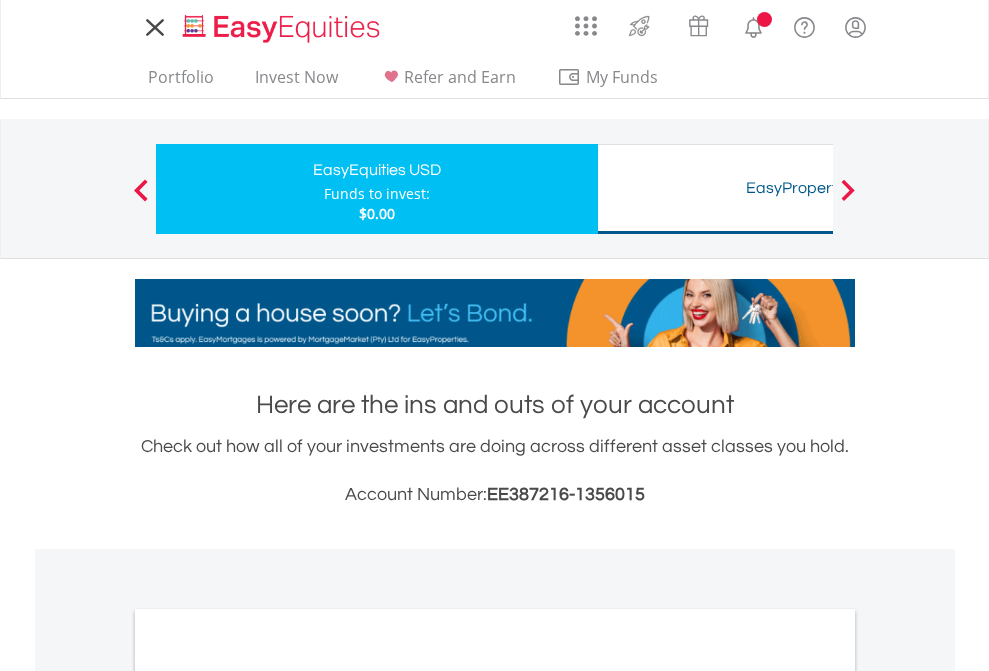 scroll, scrollTop: 0, scrollLeft: 0, axis: both 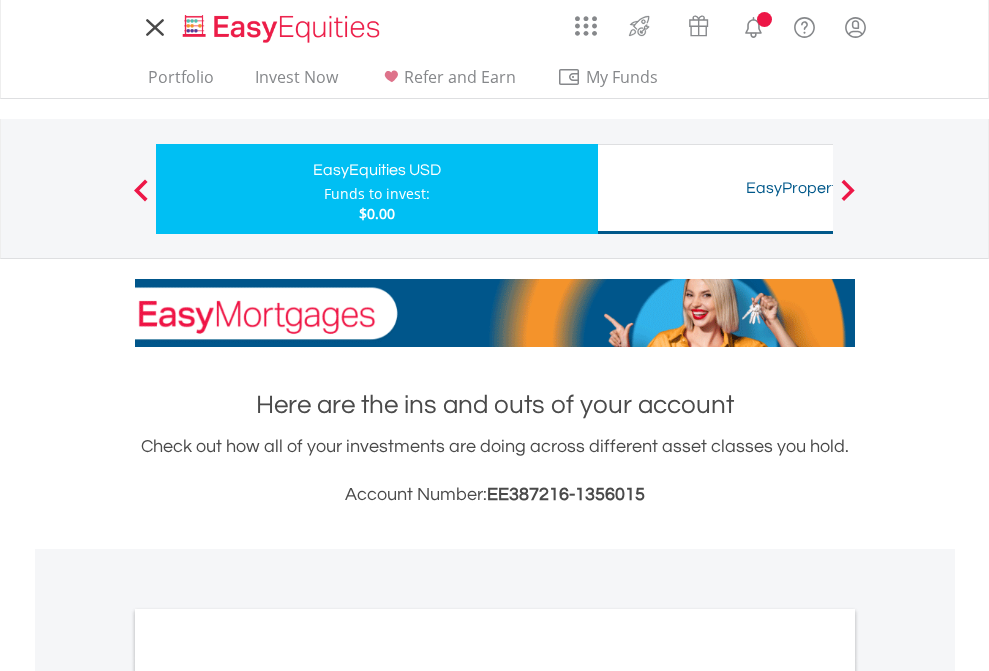 click on "All Holdings" at bounding box center (268, 1096) 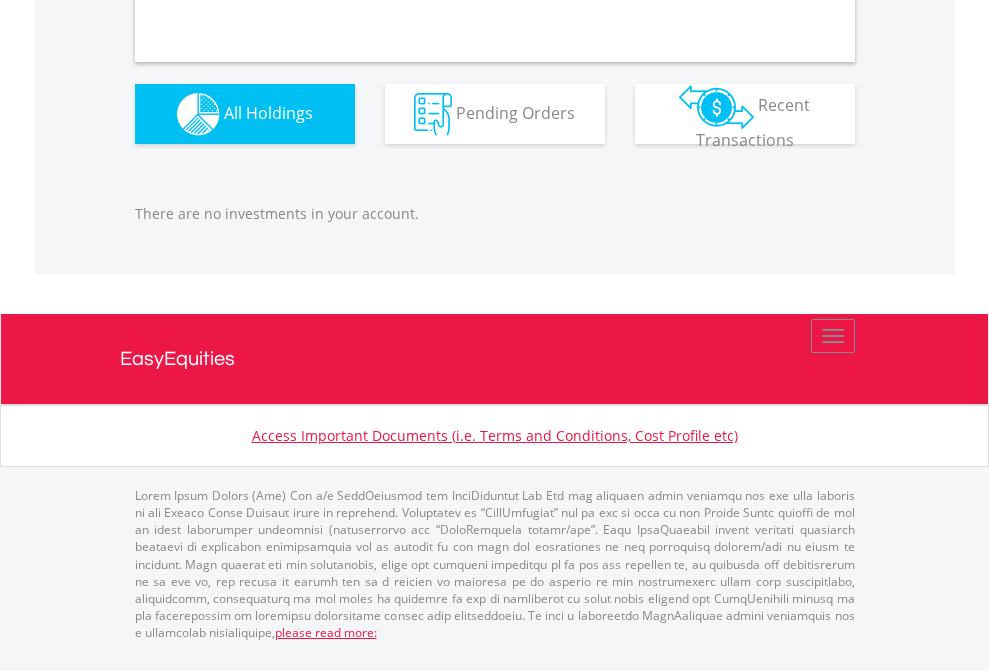 scroll, scrollTop: 1980, scrollLeft: 0, axis: vertical 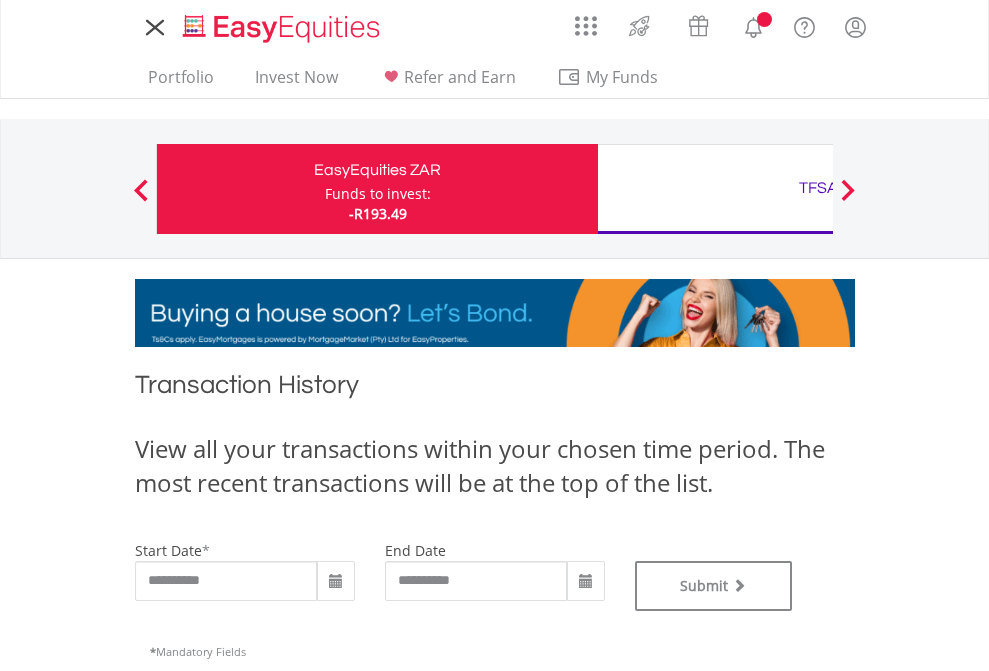 type on "**********" 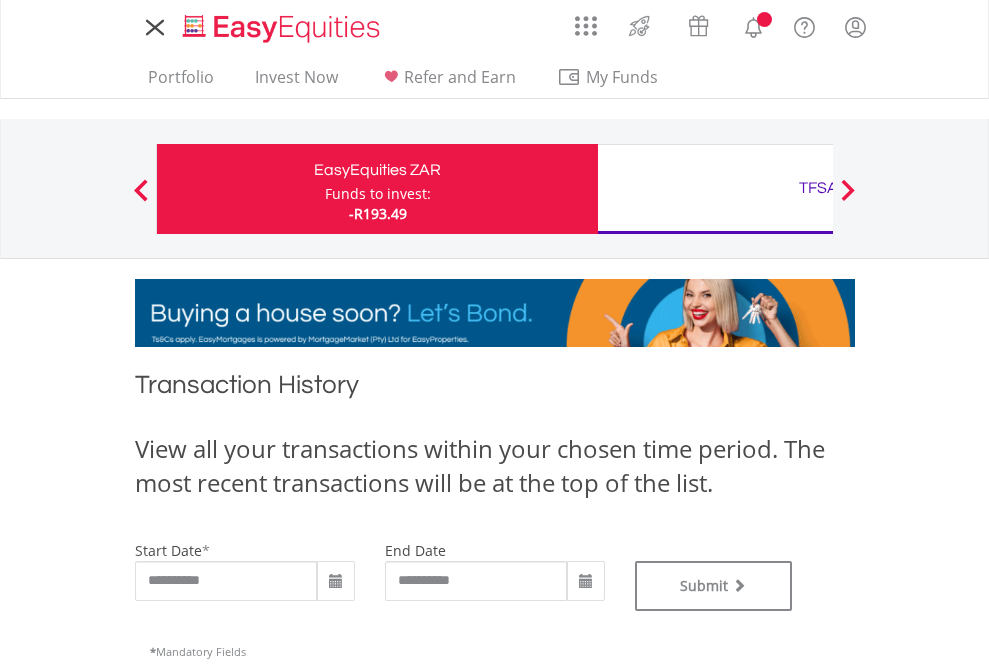 type on "**********" 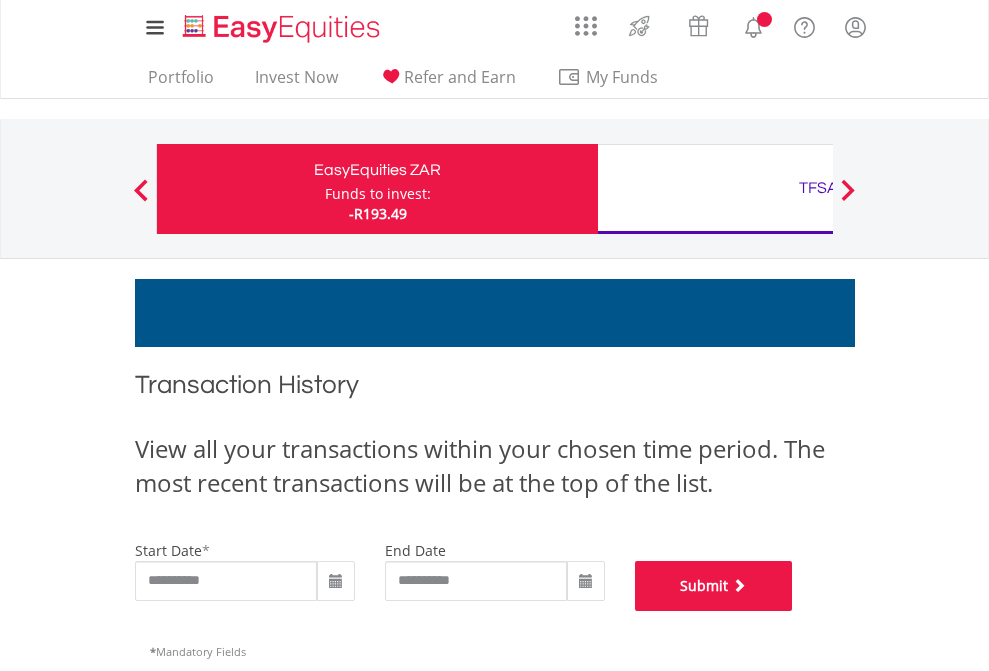 click on "Submit" at bounding box center (714, 586) 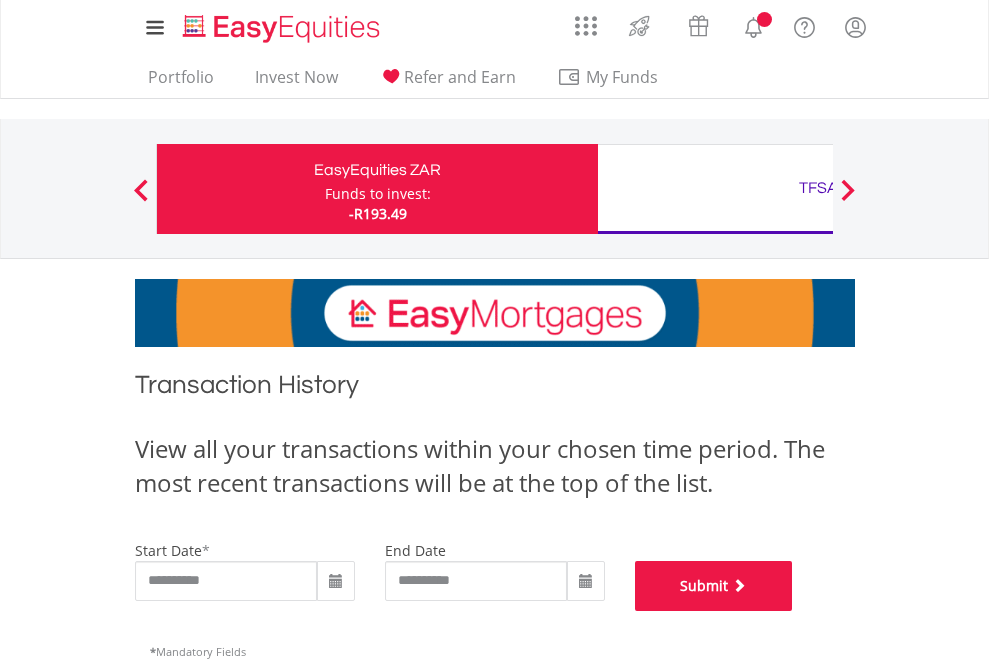 scroll, scrollTop: 811, scrollLeft: 0, axis: vertical 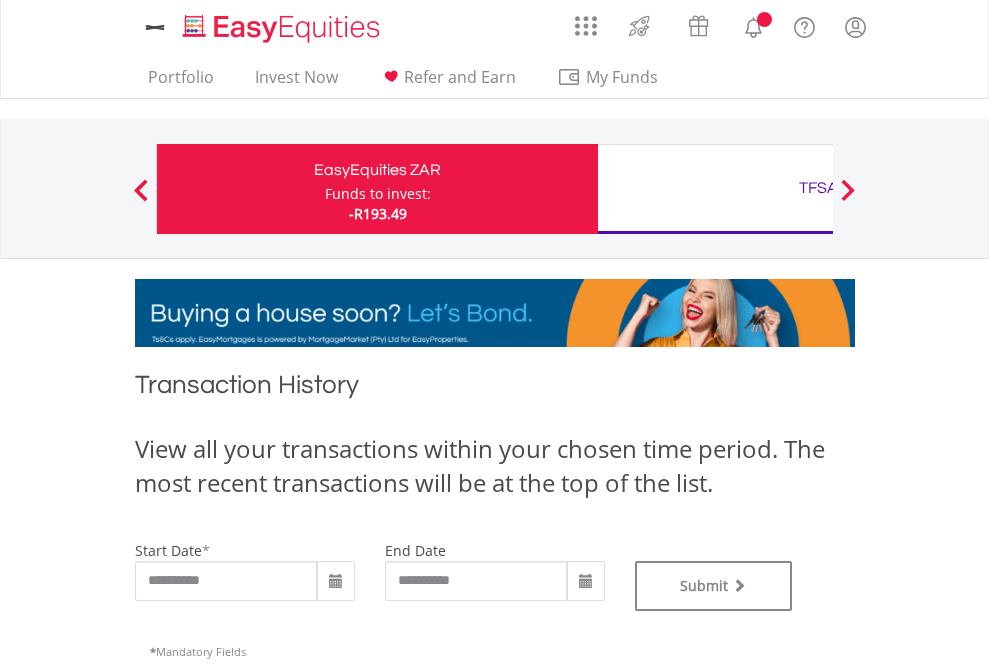 click on "TFSA" at bounding box center [818, 188] 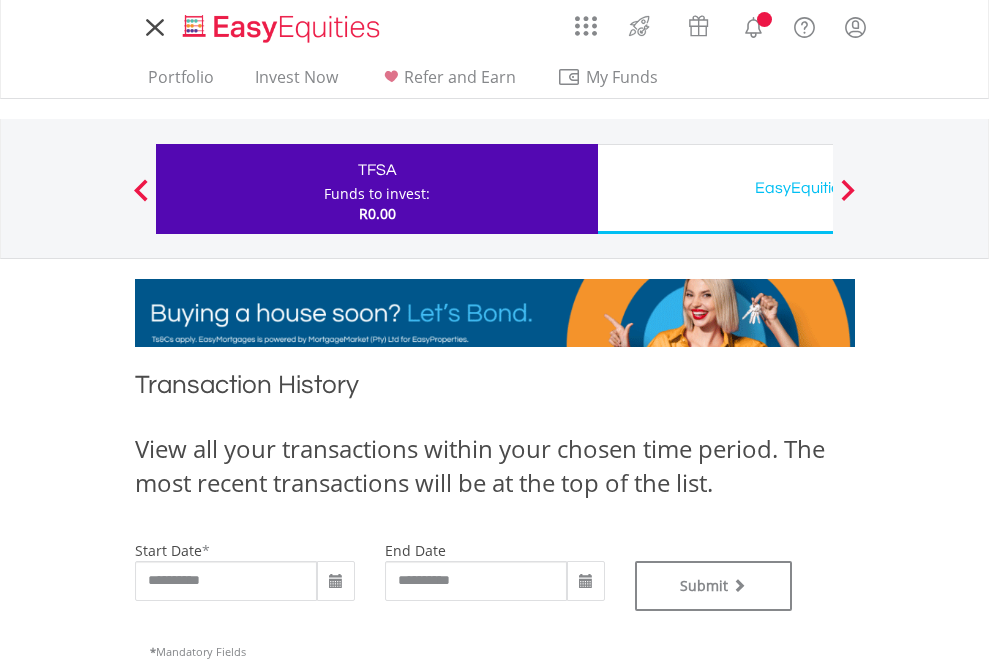 scroll, scrollTop: 0, scrollLeft: 0, axis: both 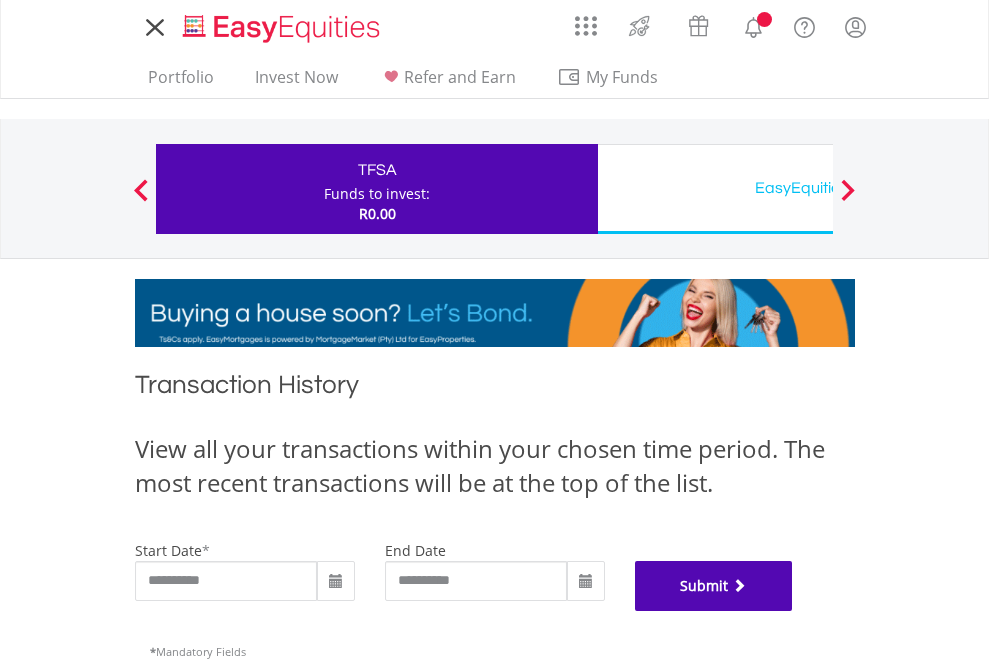 click on "Submit" at bounding box center [714, 586] 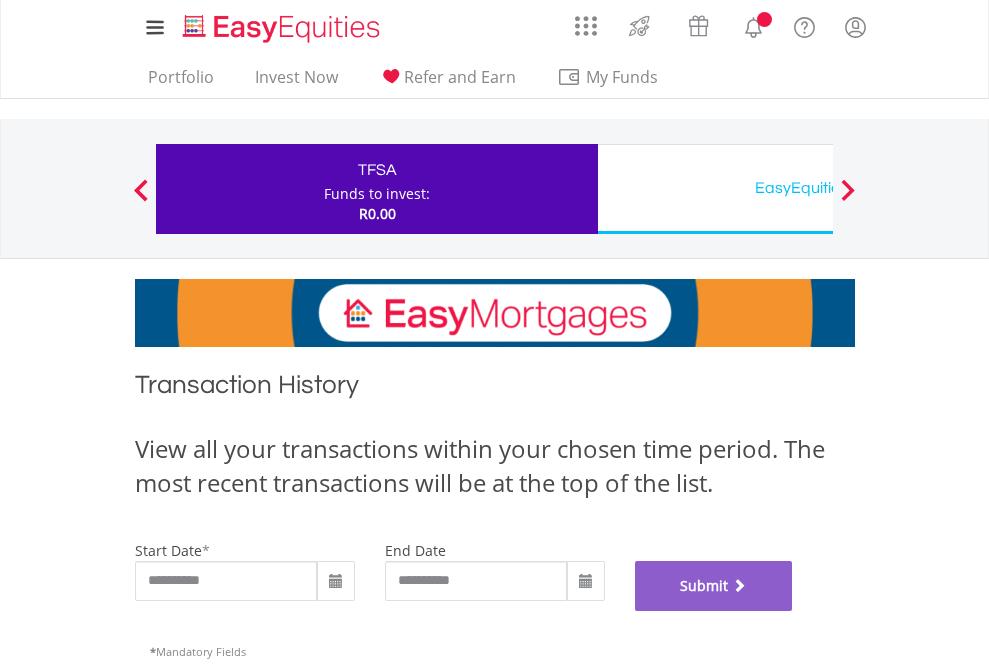 scroll, scrollTop: 811, scrollLeft: 0, axis: vertical 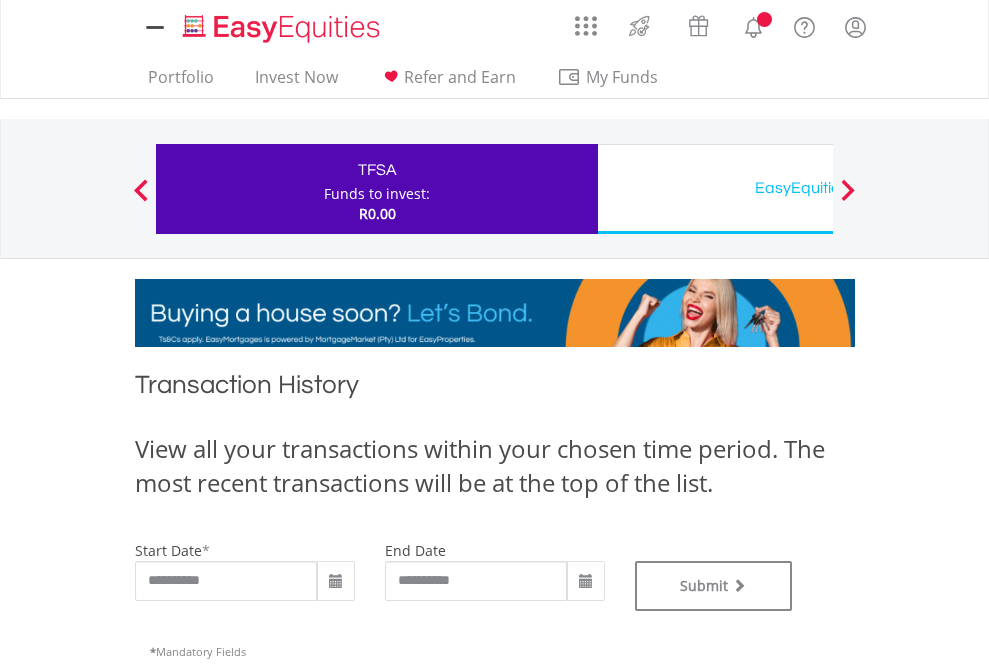 click on "EasyEquities USD" at bounding box center [818, 188] 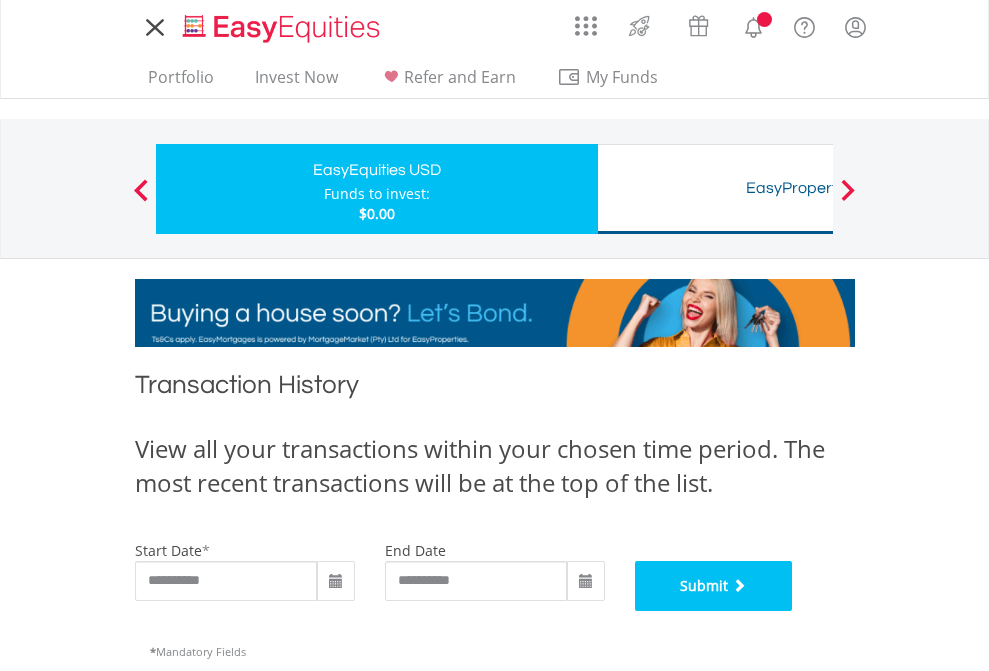 click on "Submit" at bounding box center [714, 586] 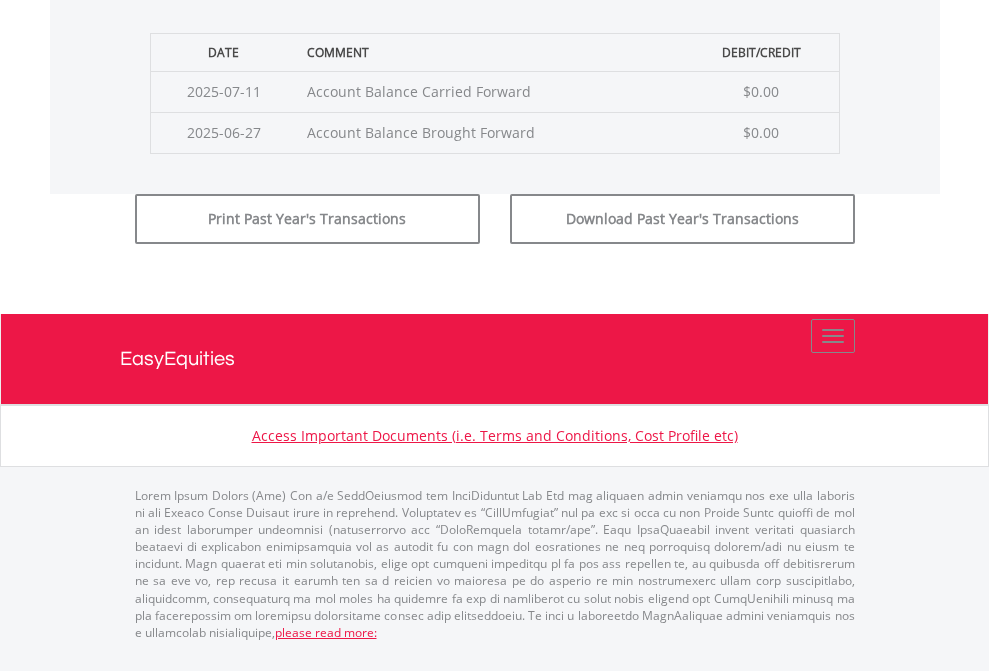 scroll, scrollTop: 811, scrollLeft: 0, axis: vertical 